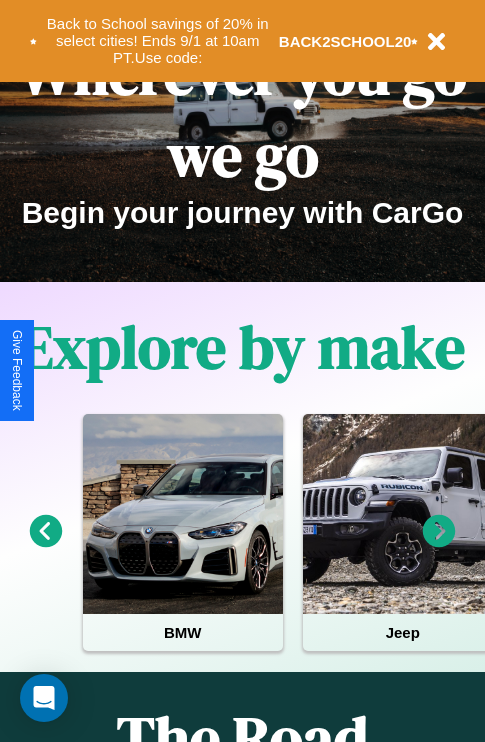 scroll, scrollTop: 308, scrollLeft: 0, axis: vertical 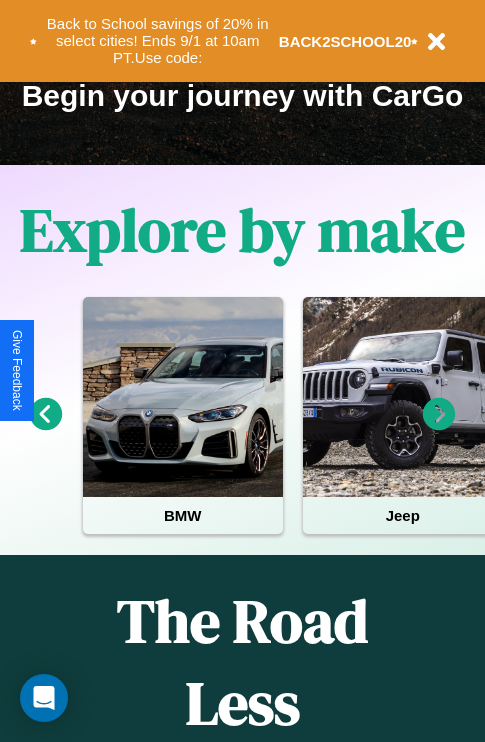 click 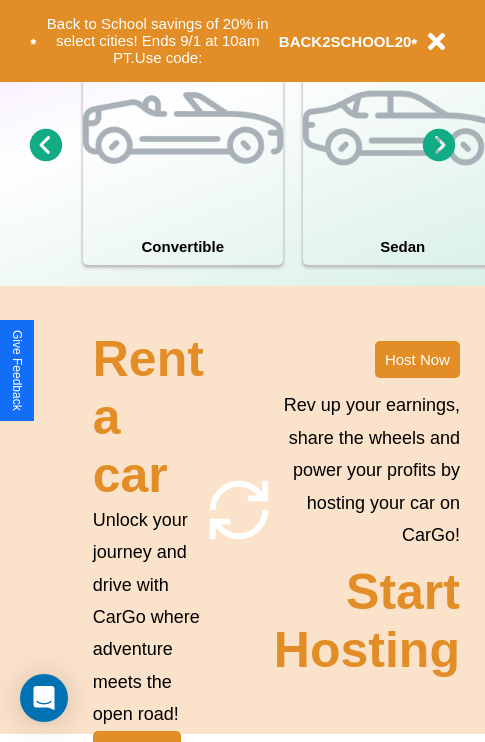 scroll, scrollTop: 1558, scrollLeft: 0, axis: vertical 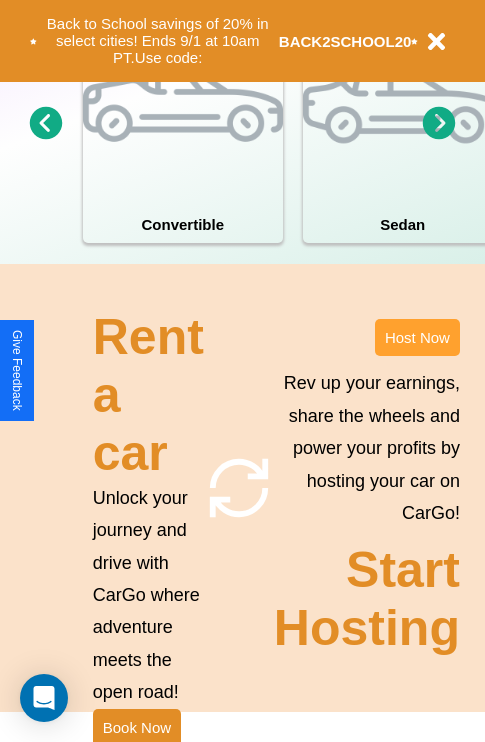 click on "Host Now" at bounding box center (417, 337) 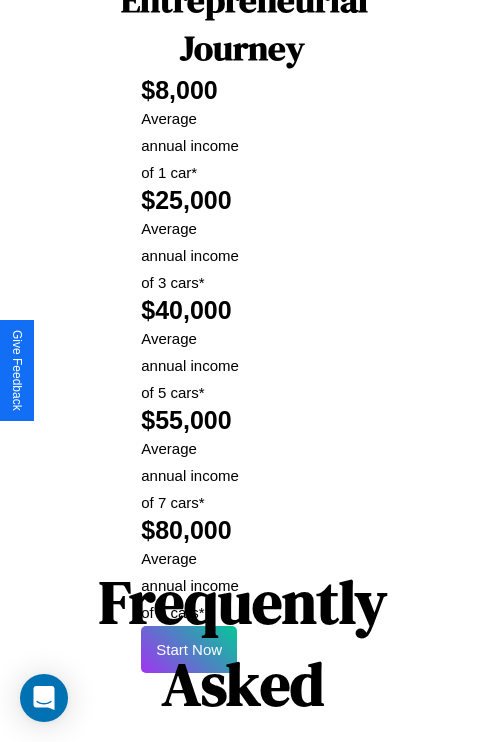 scroll, scrollTop: 3255, scrollLeft: 0, axis: vertical 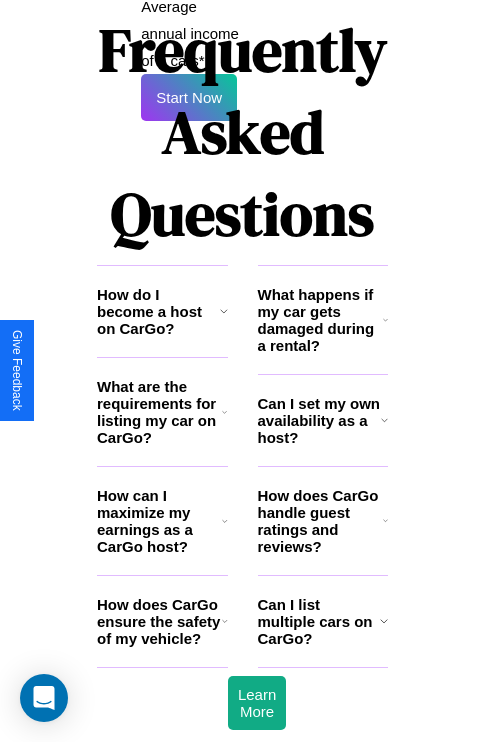 click on "Can I list multiple cars on CarGo?" at bounding box center [319, 621] 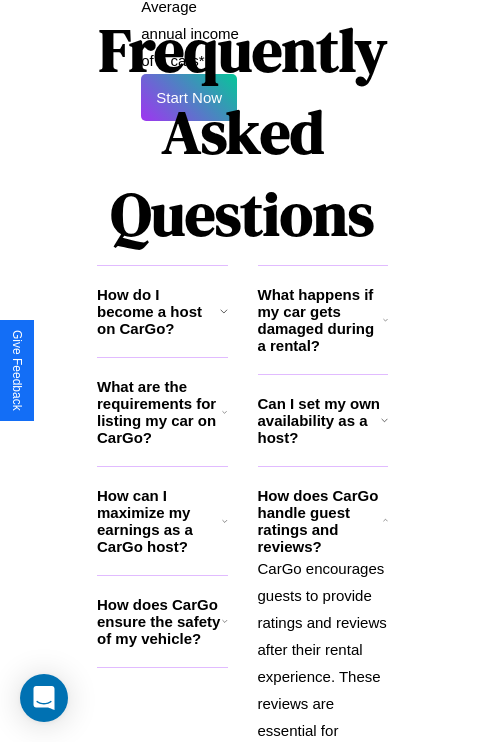 click 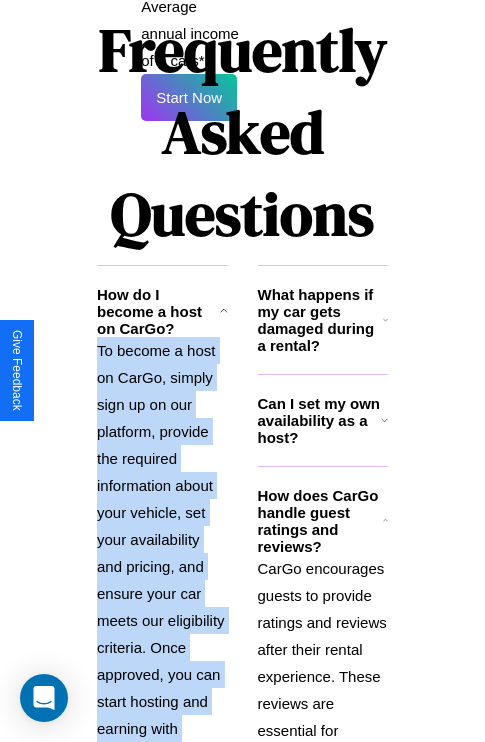 scroll, scrollTop: 3381, scrollLeft: 0, axis: vertical 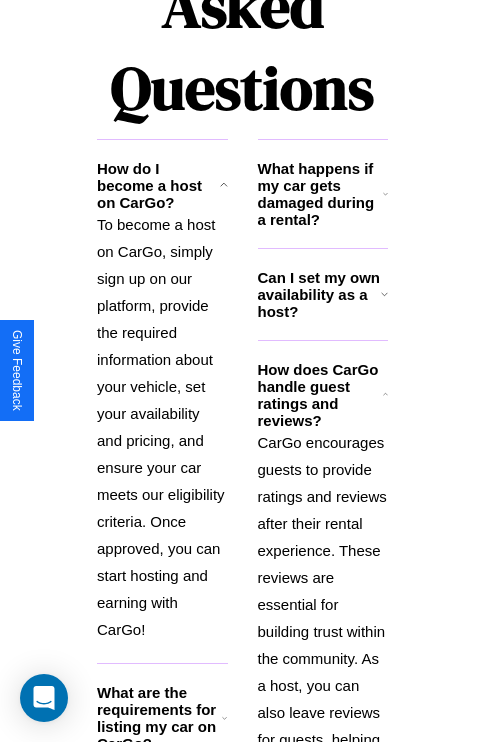 click on "What are the requirements for listing my car on CarGo?" at bounding box center [159, 718] 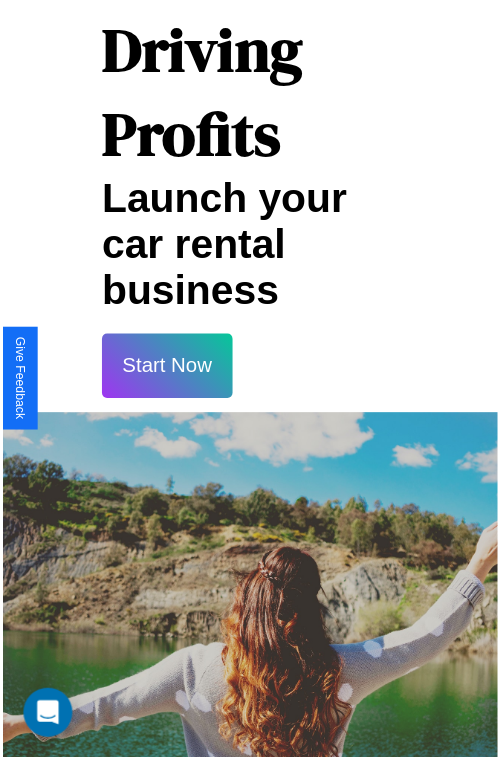 scroll, scrollTop: 35, scrollLeft: 0, axis: vertical 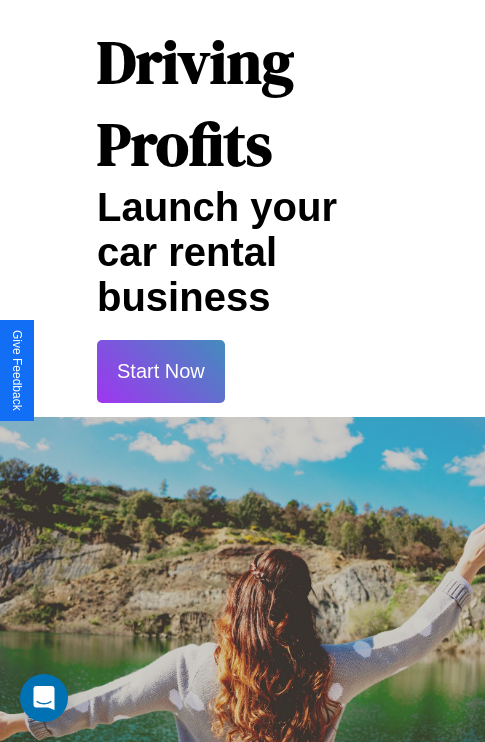 click on "Start Now" at bounding box center [161, 371] 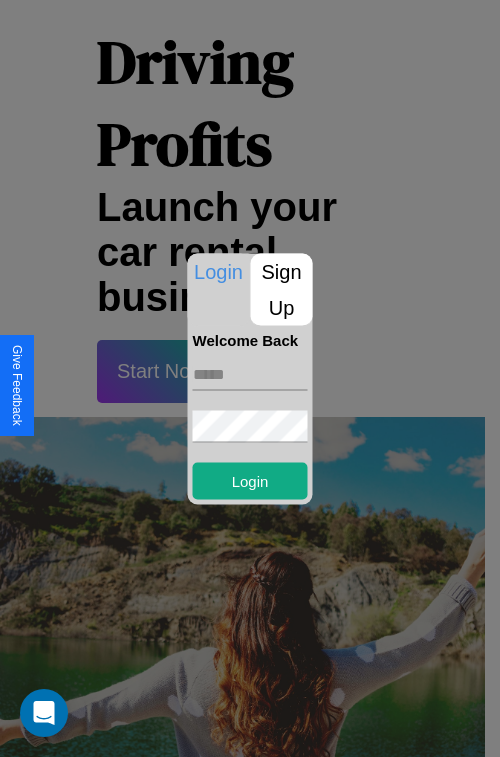 click at bounding box center (250, 374) 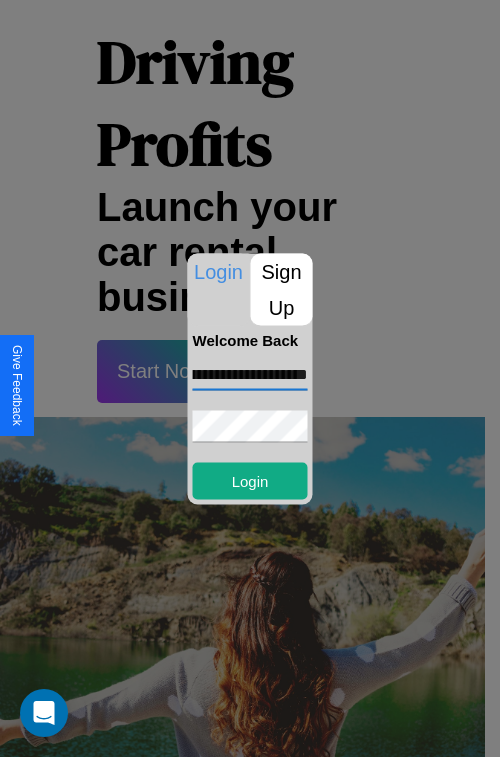 scroll, scrollTop: 0, scrollLeft: 95, axis: horizontal 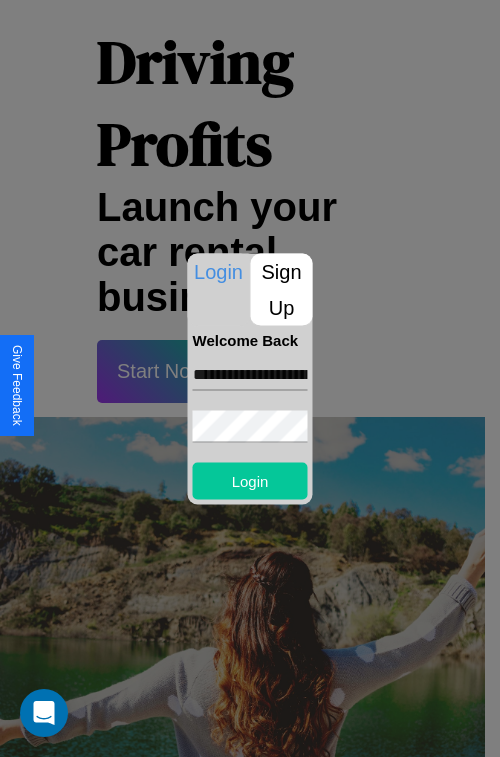 click on "Login" at bounding box center (250, 480) 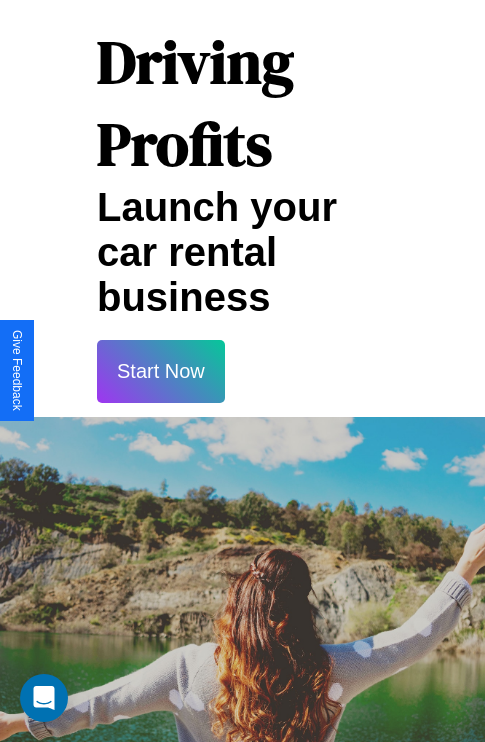 scroll, scrollTop: 37, scrollLeft: 0, axis: vertical 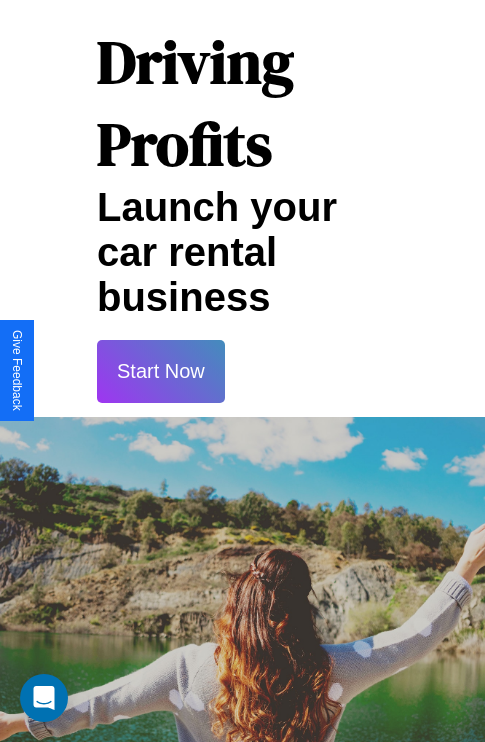 click on "Start Now" at bounding box center [161, 371] 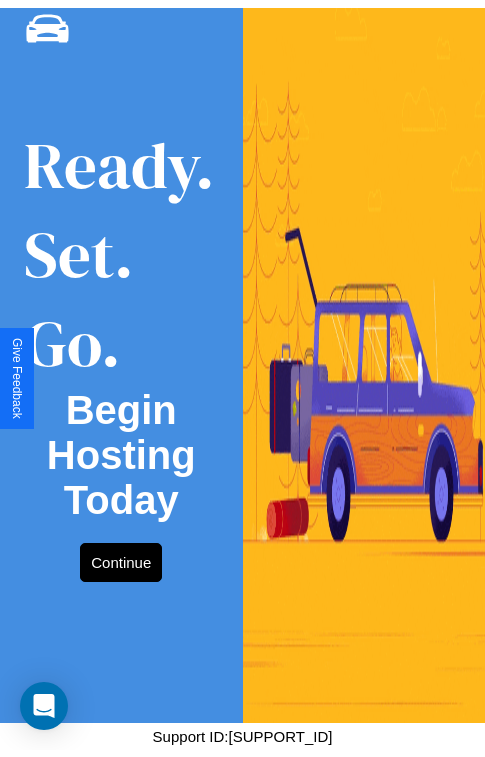 scroll, scrollTop: 0, scrollLeft: 0, axis: both 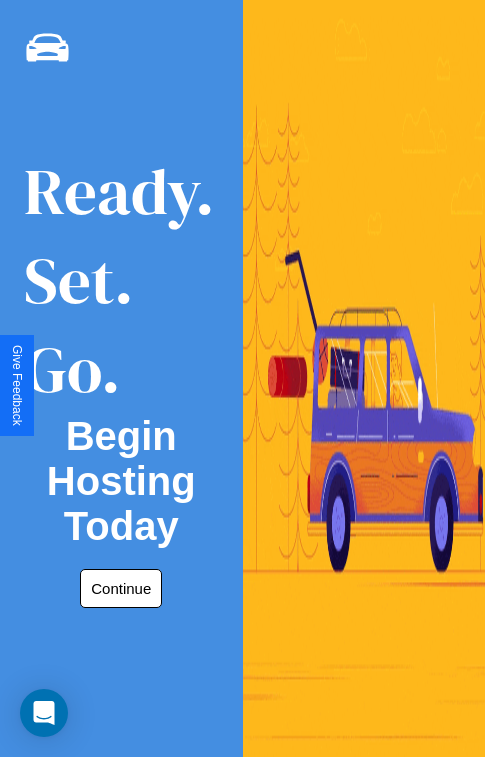click on "Continue" at bounding box center (121, 588) 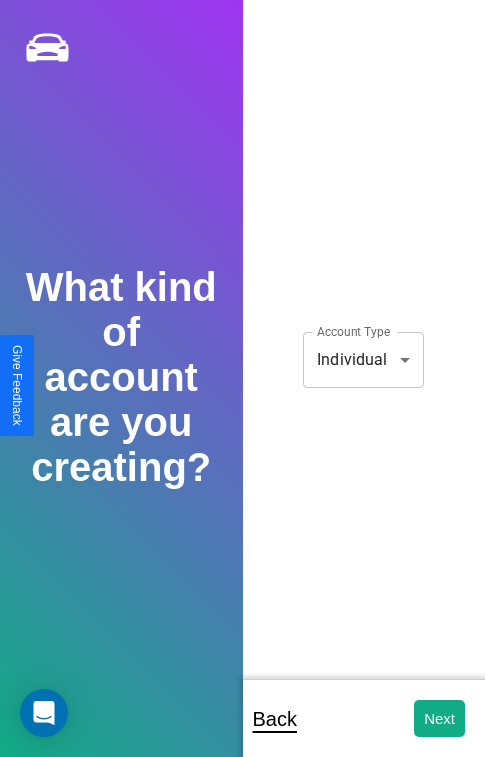 click on "**********" at bounding box center (242, 392) 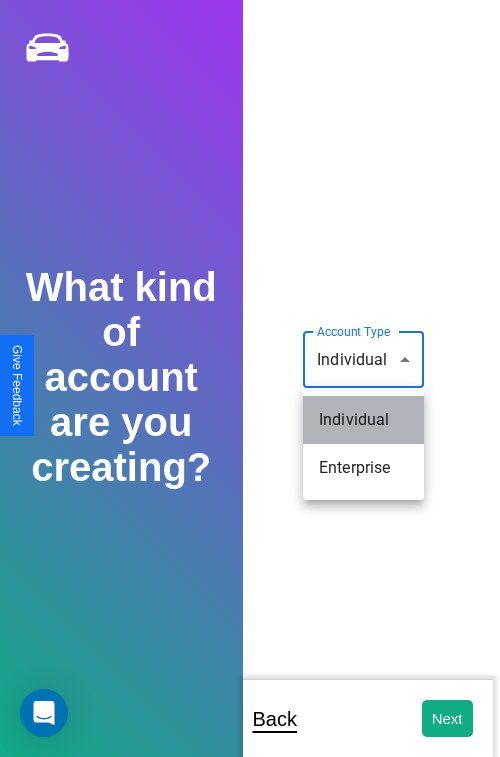 click on "Individual" at bounding box center (363, 420) 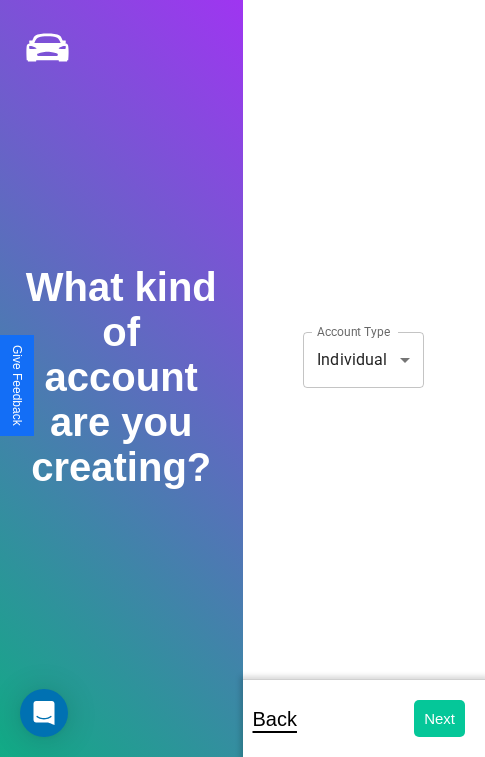 click on "Next" at bounding box center (439, 718) 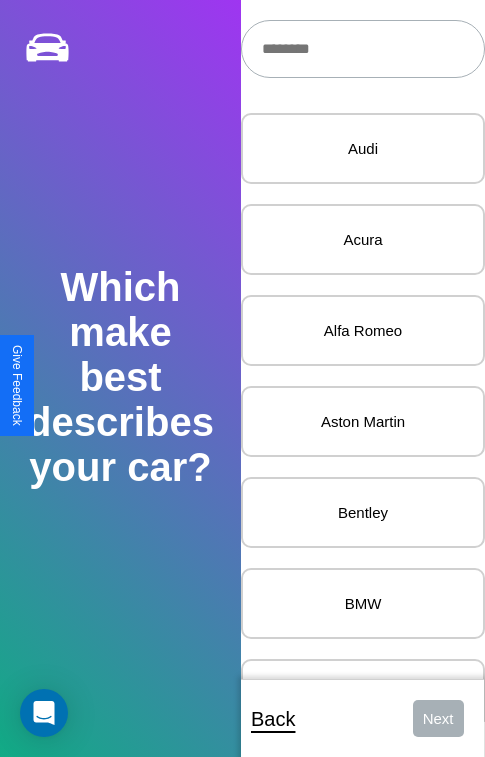 scroll, scrollTop: 27, scrollLeft: 0, axis: vertical 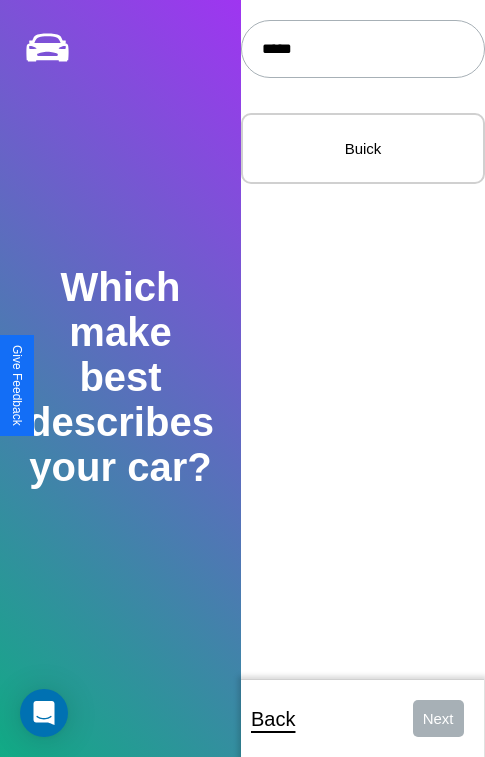 type on "*****" 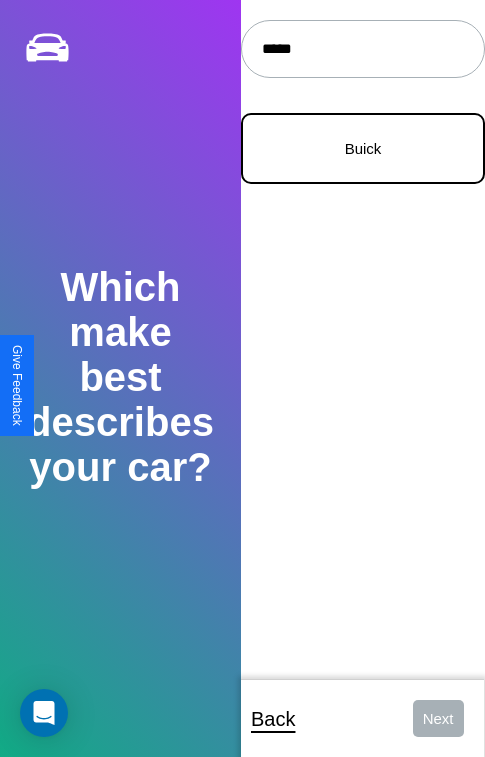 click on "Buick" at bounding box center (363, 148) 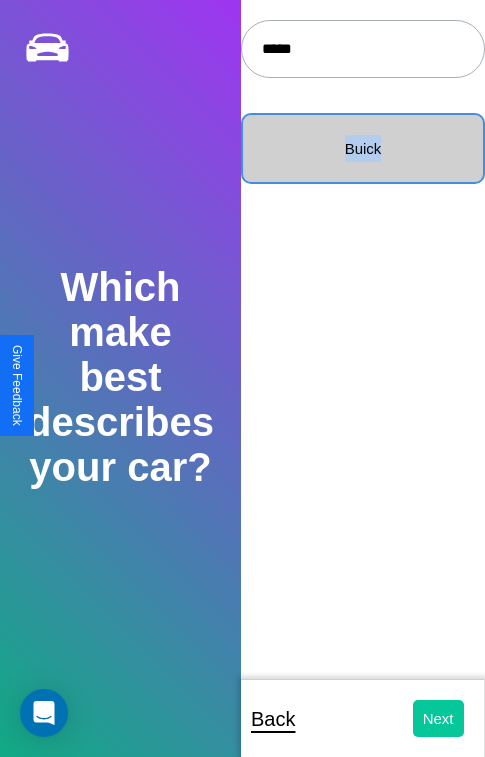 click on "Next" at bounding box center [438, 718] 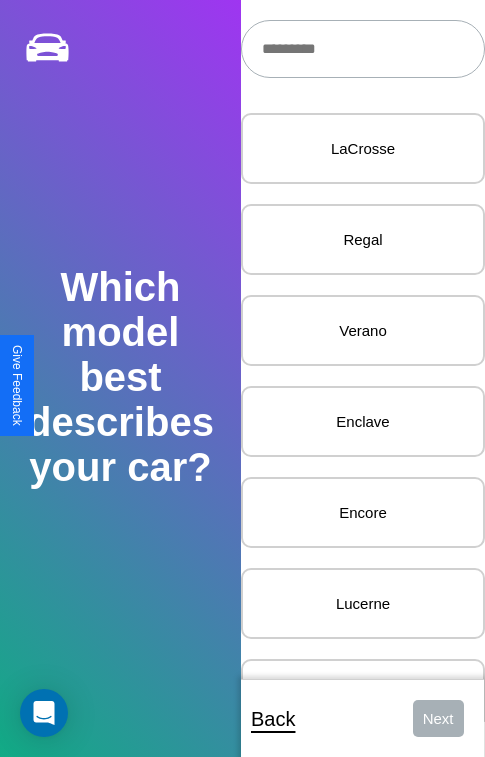 click at bounding box center [363, 49] 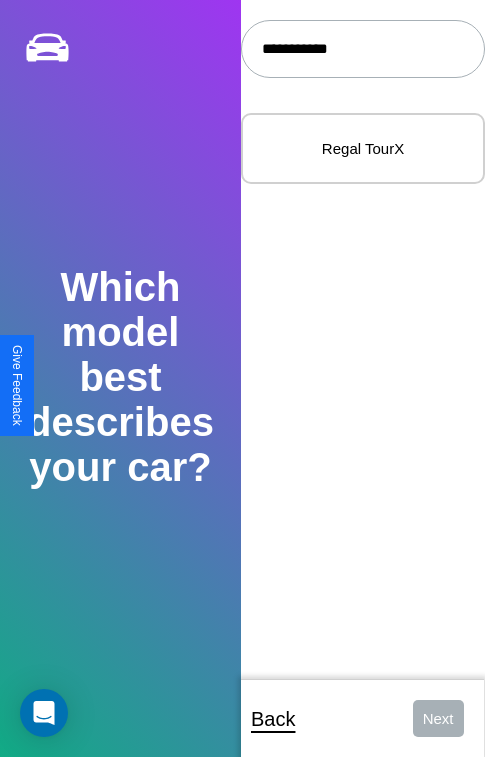 type on "**********" 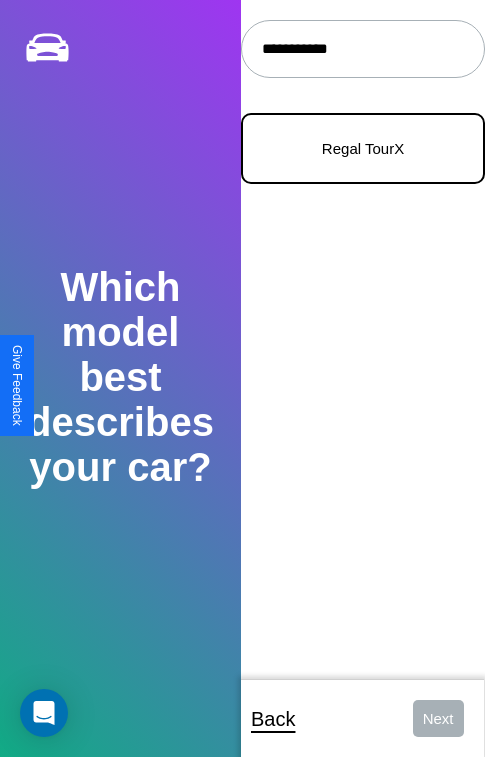 click on "Regal TourX" at bounding box center [363, 148] 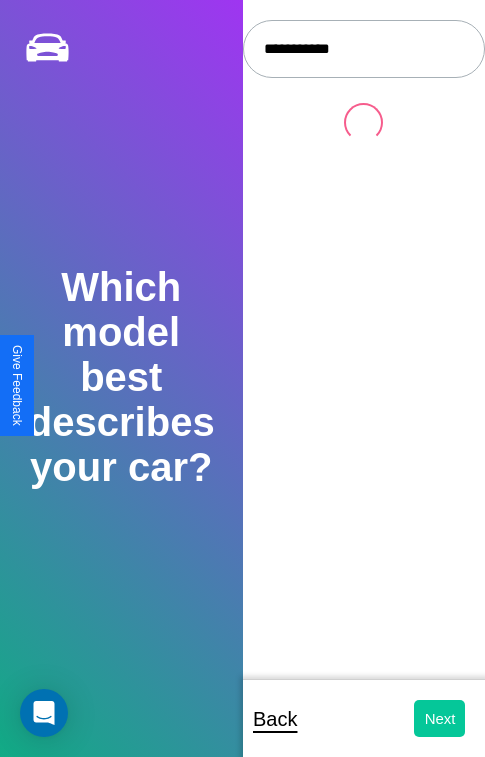 click on "Next" at bounding box center (439, 718) 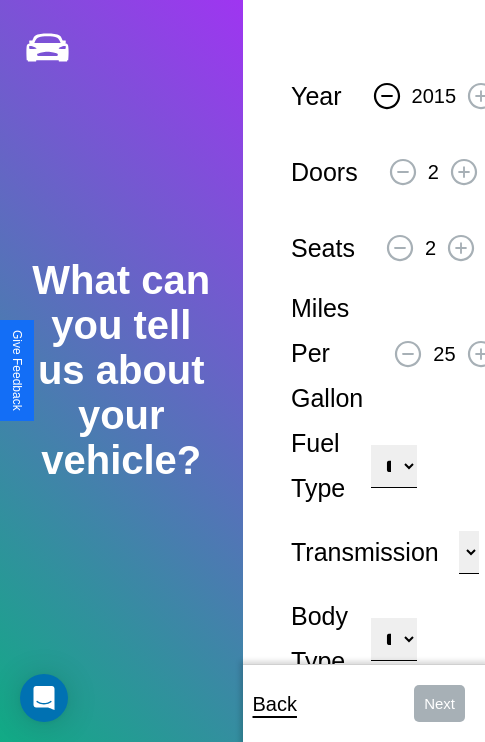 click 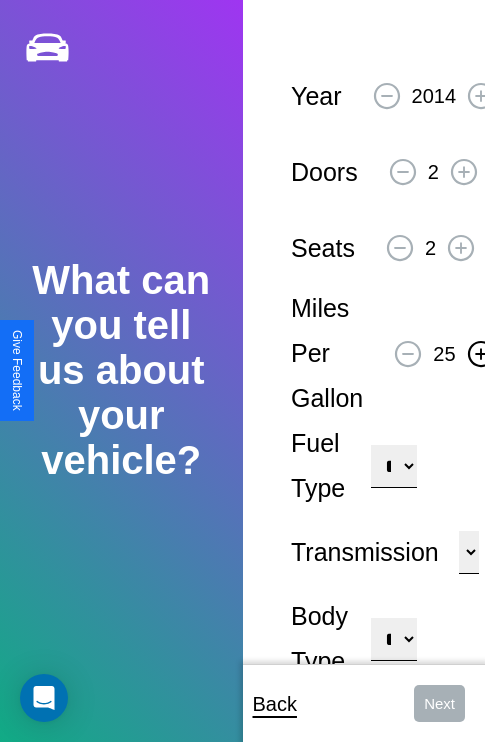 click 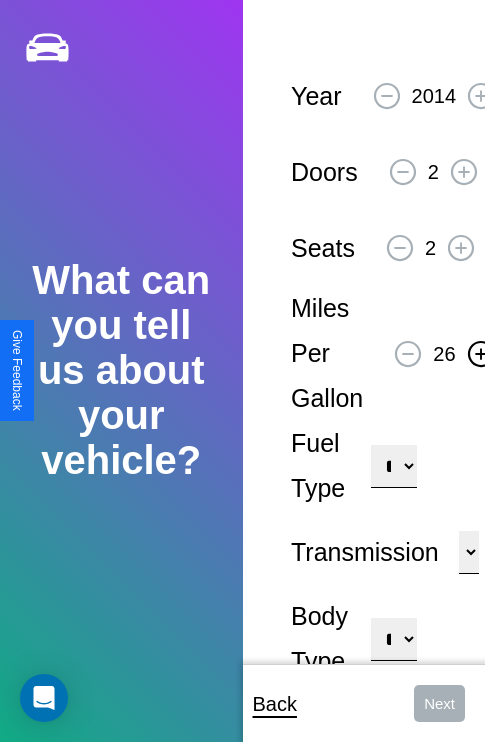 click 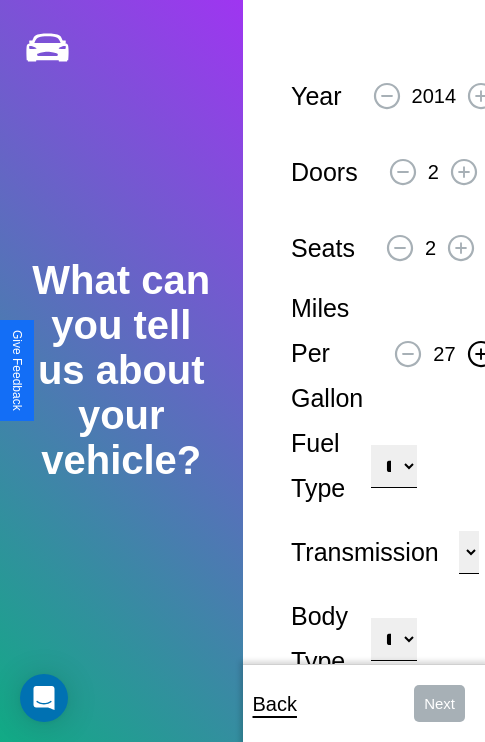 click 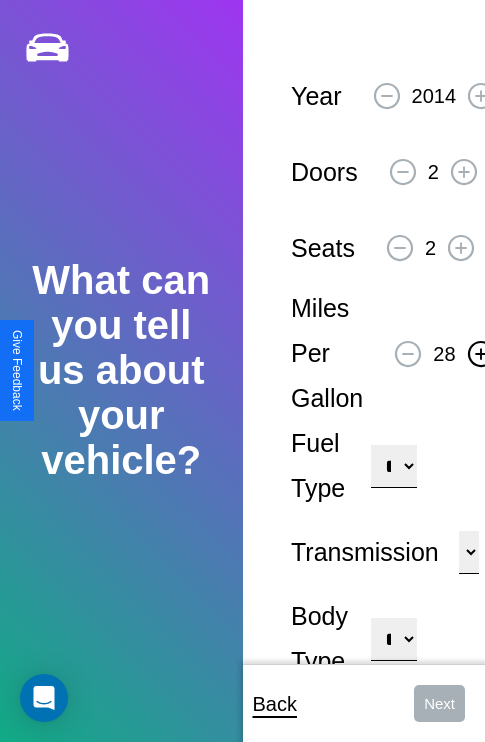 click 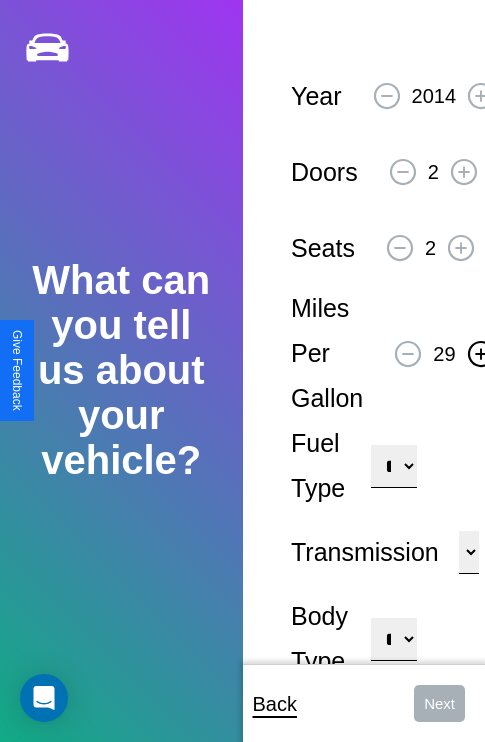 click 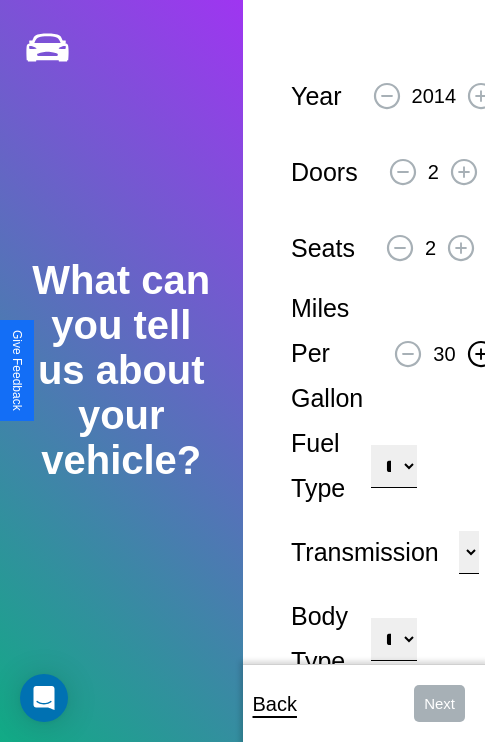 click 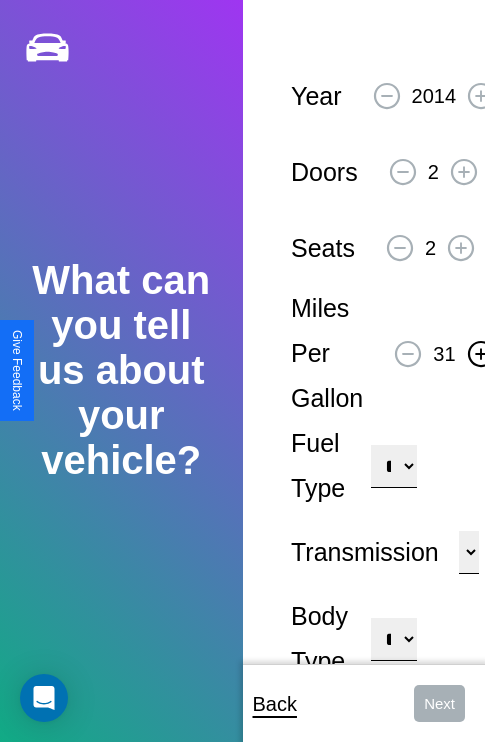 click 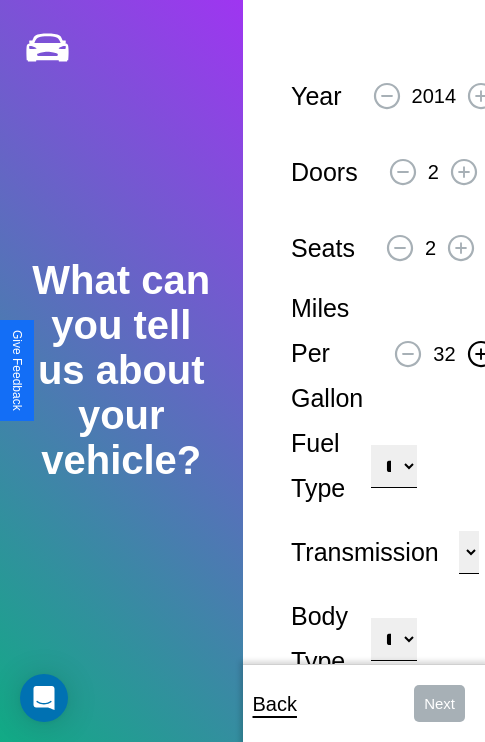click 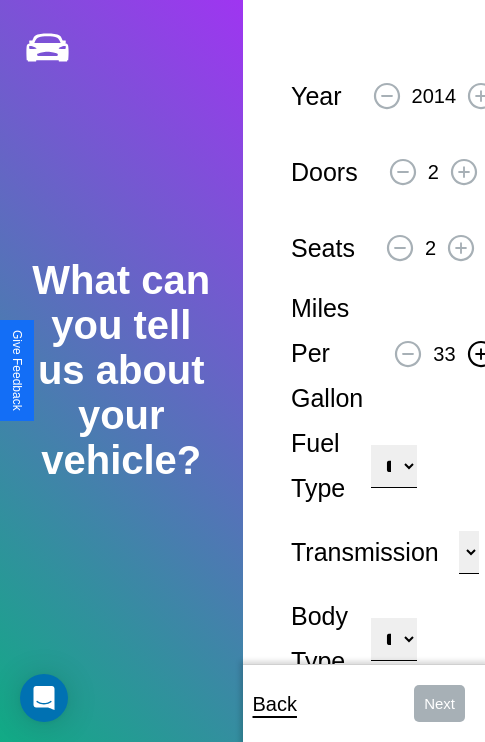 click on "**********" at bounding box center (393, 466) 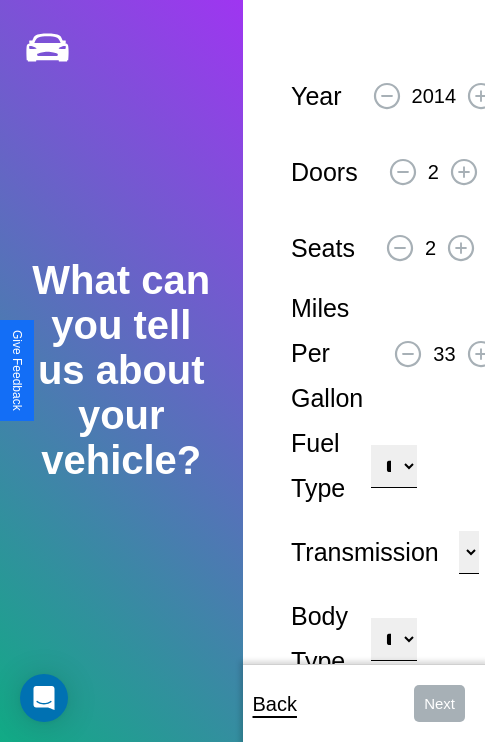 select on "********" 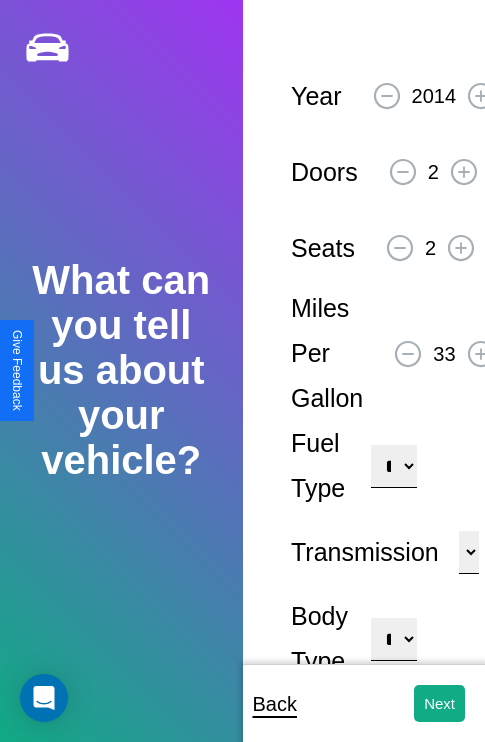 click on "**********" at bounding box center (393, 639) 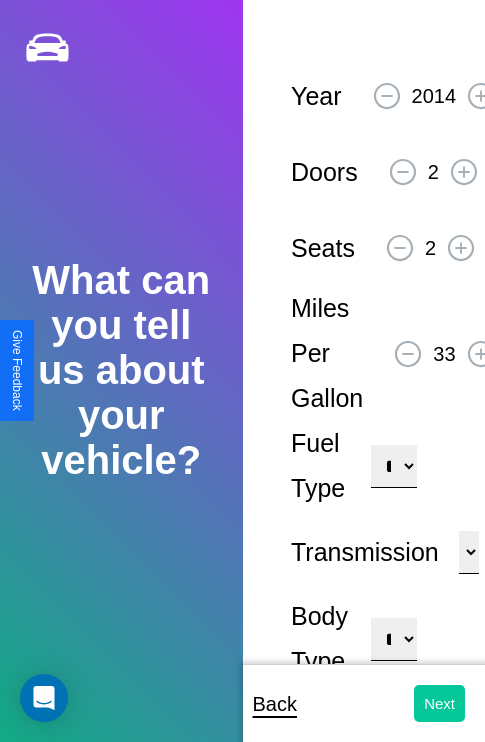 click on "Next" at bounding box center (439, 703) 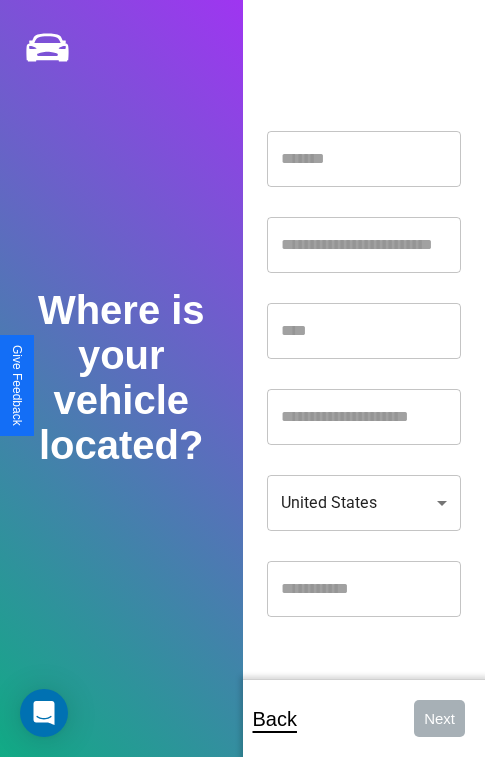 click at bounding box center (364, 159) 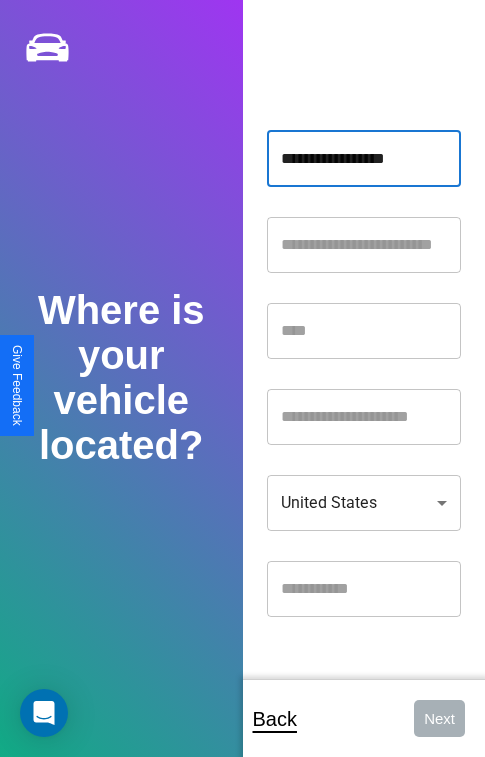 type on "**********" 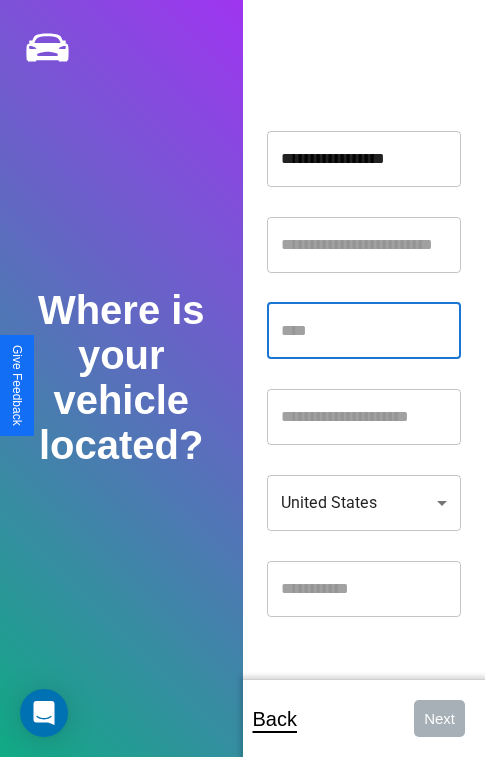 click at bounding box center (364, 331) 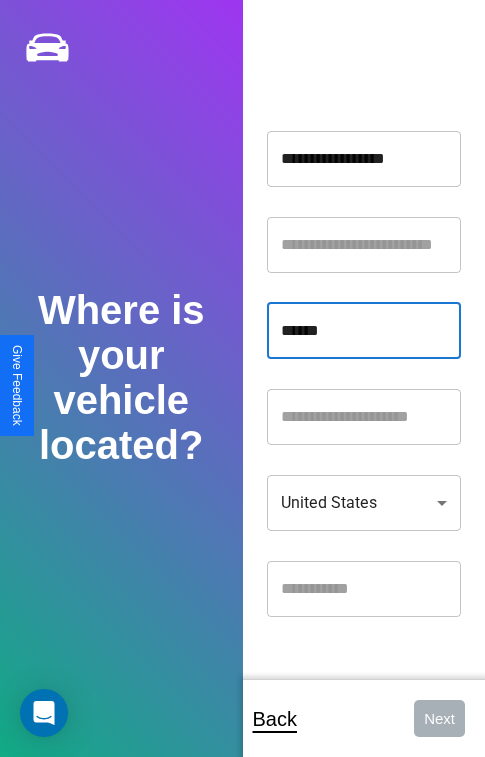 type on "******" 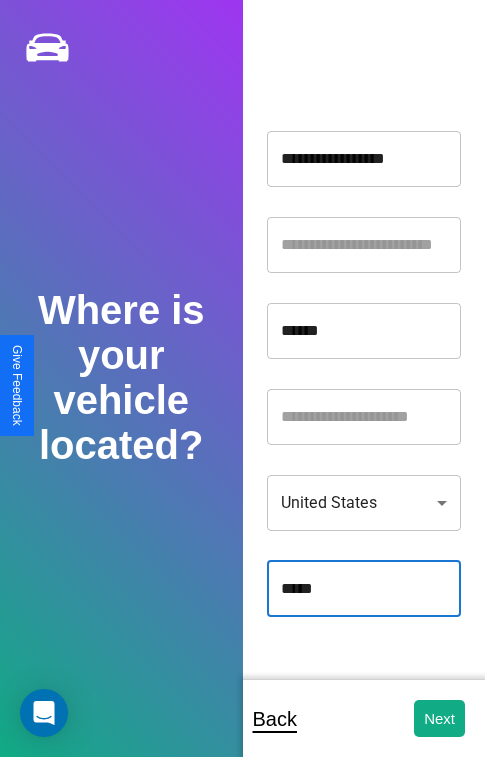 type on "*****" 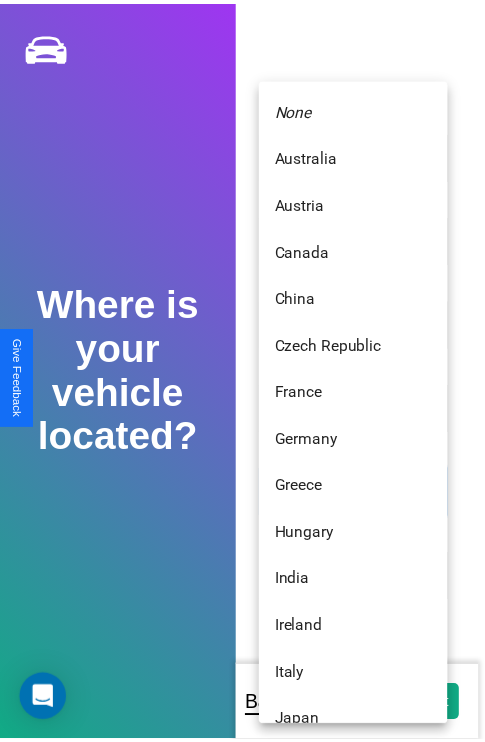 scroll, scrollTop: 459, scrollLeft: 0, axis: vertical 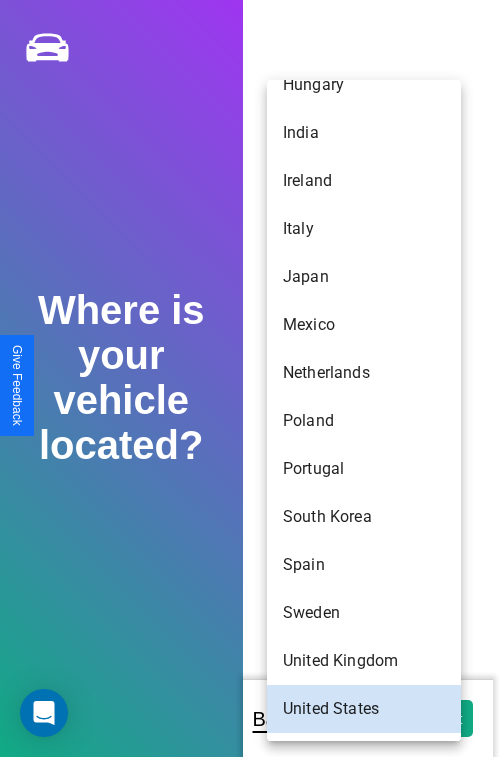 click on "Ireland" at bounding box center [364, 181] 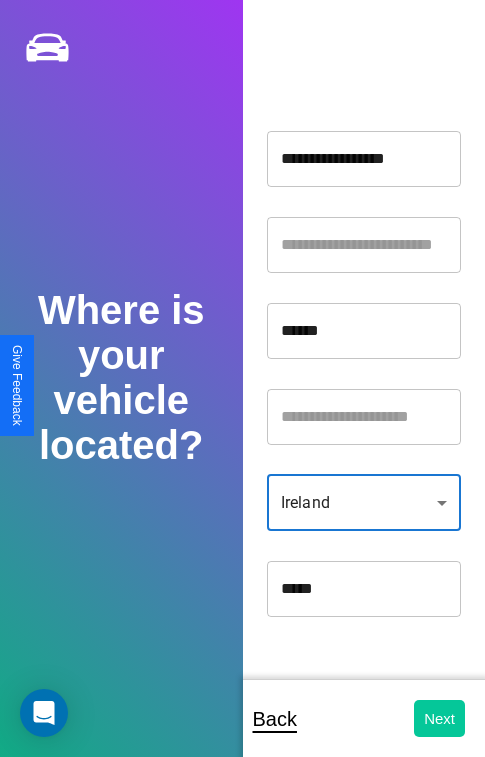 click on "Next" at bounding box center (439, 718) 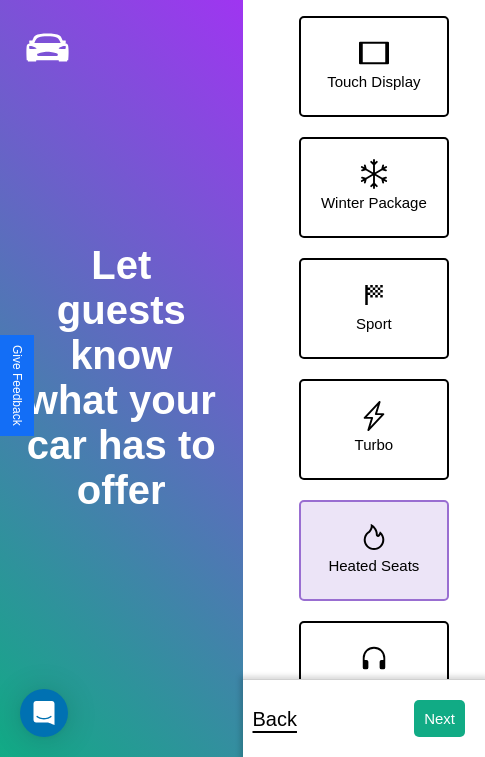 click 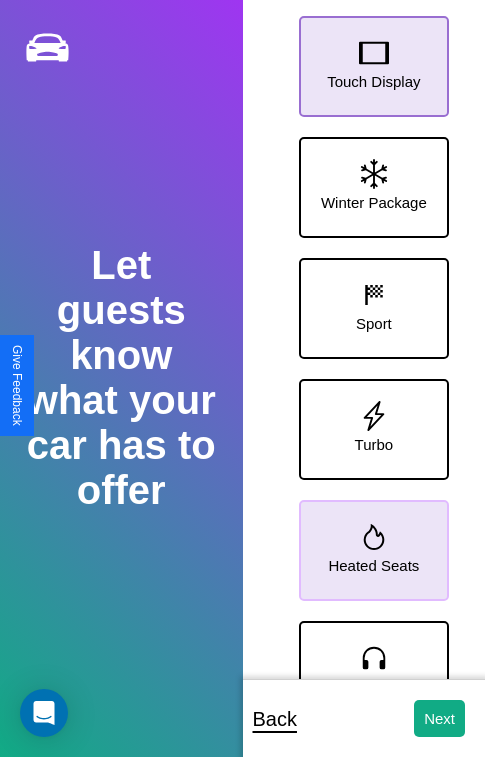 click 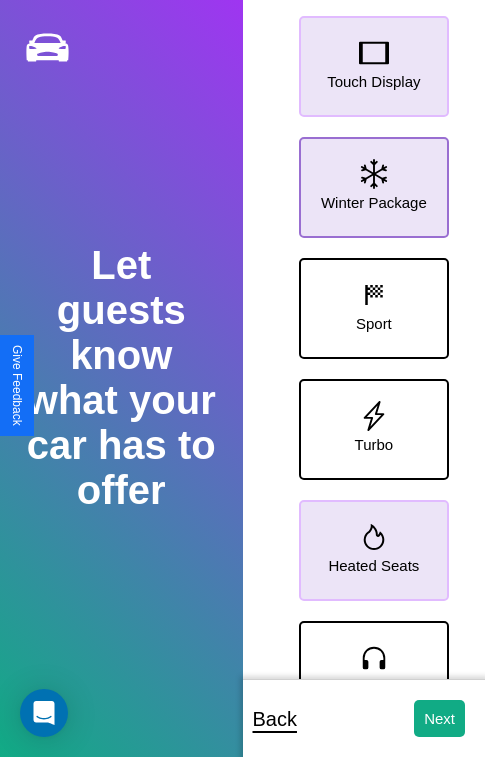 click 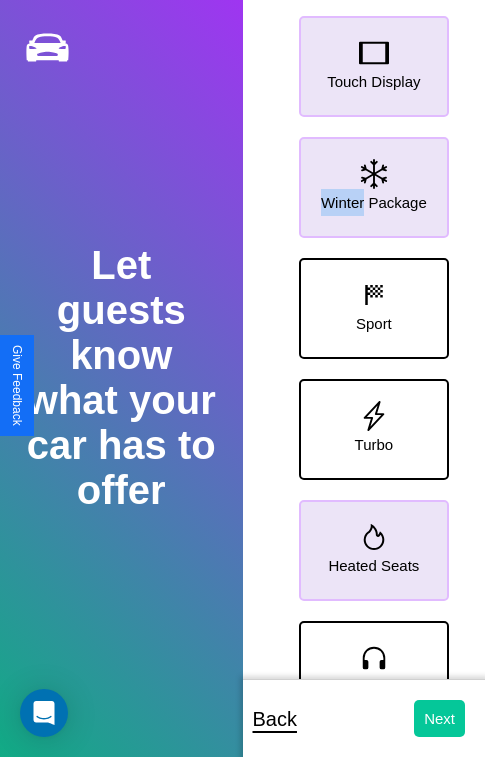 click on "Next" at bounding box center [439, 718] 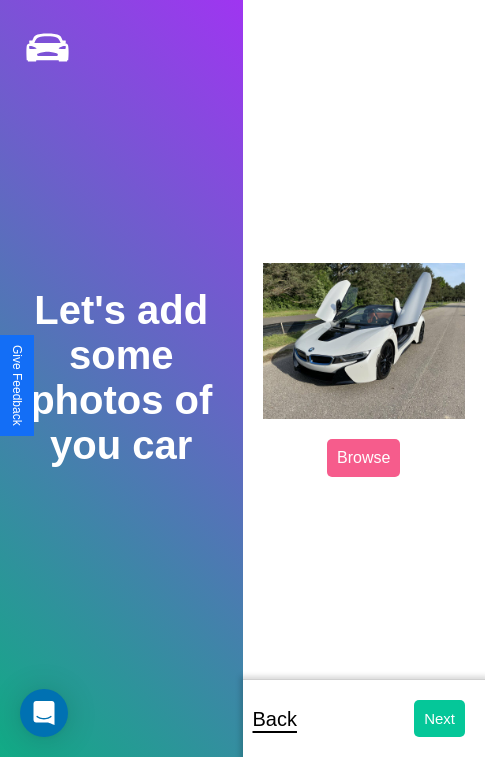 click on "Next" at bounding box center (439, 718) 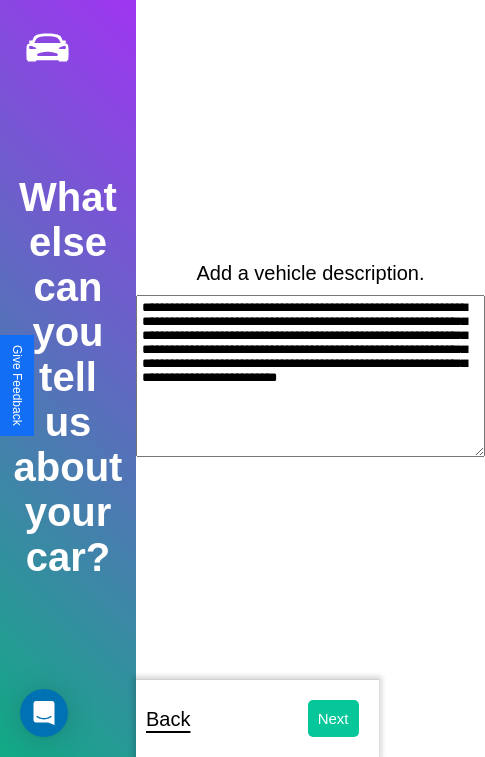 type on "**********" 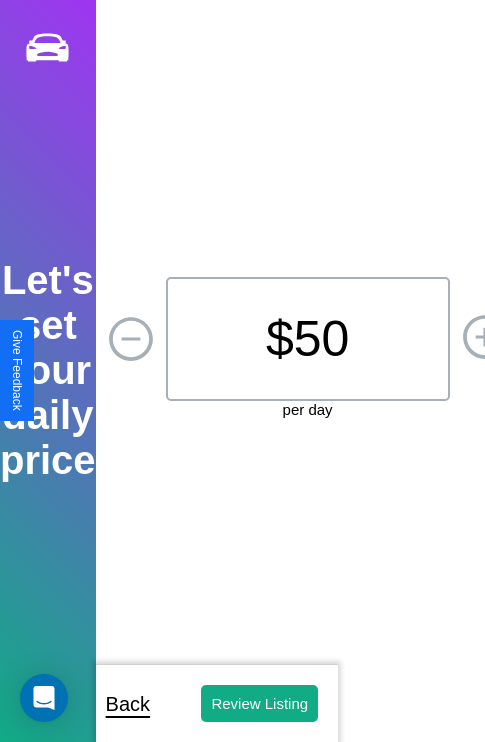 click on "$ 50" at bounding box center (308, 339) 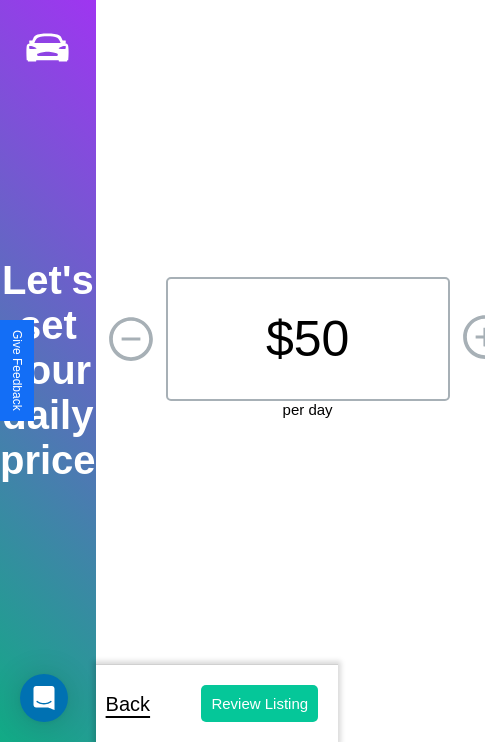 click on "Review Listing" at bounding box center [259, 703] 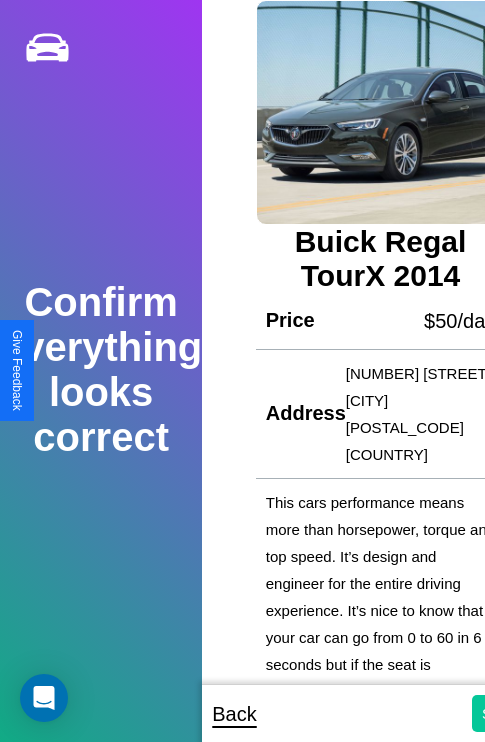 click on "Submit" at bounding box center (505, 713) 